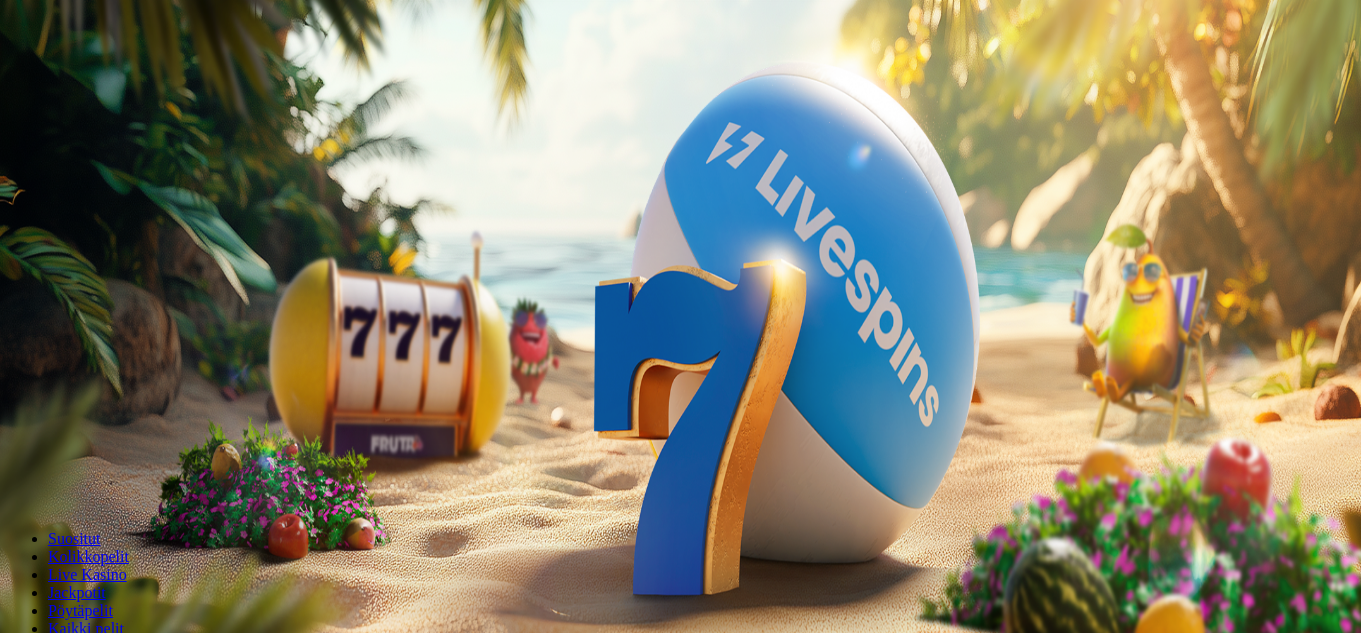 scroll, scrollTop: 0, scrollLeft: 0, axis: both 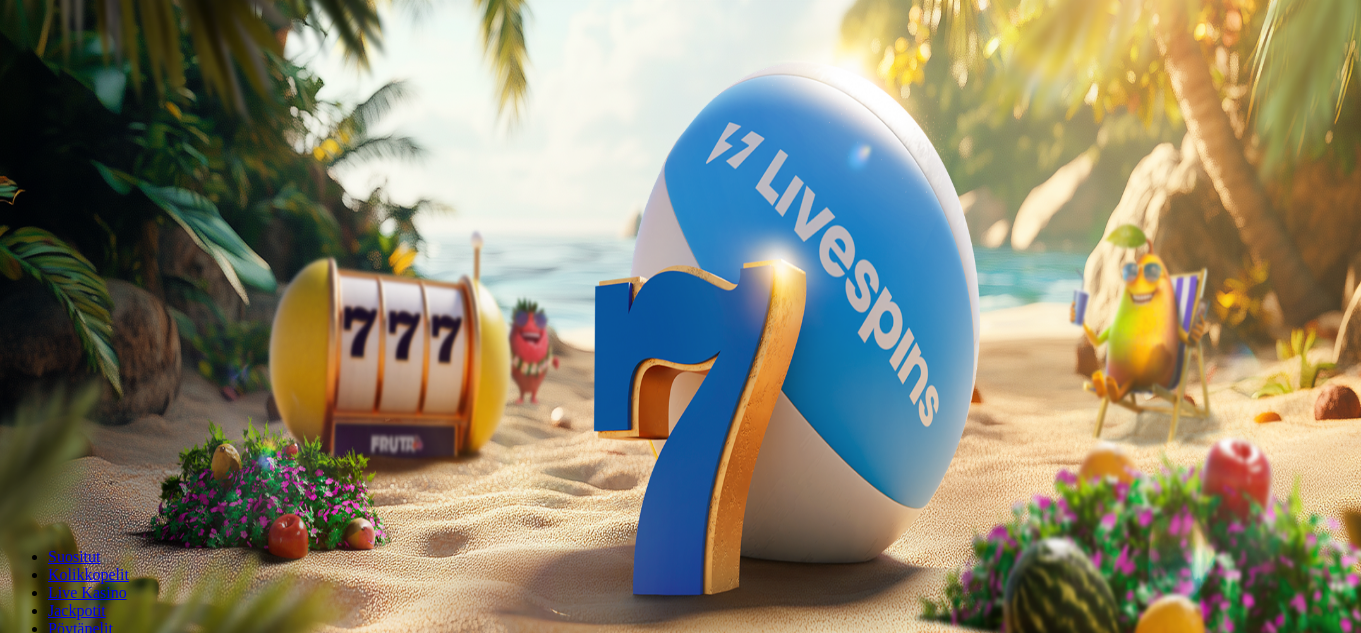 type on "*" 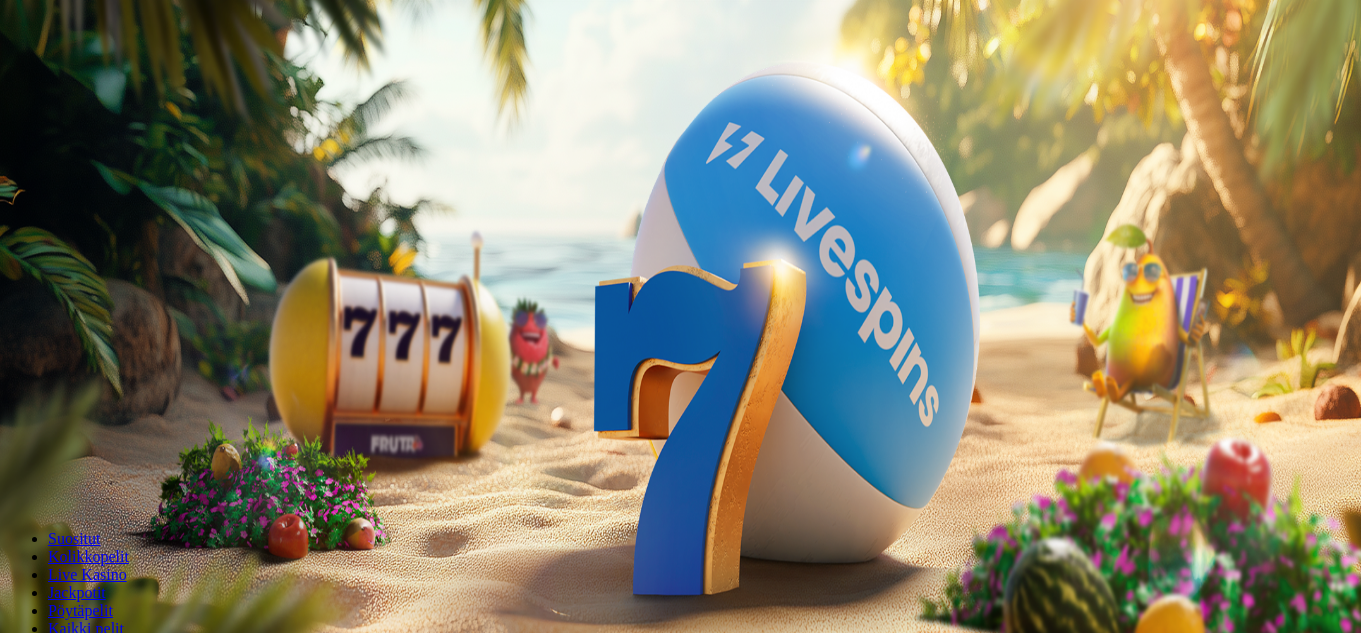 type on "**" 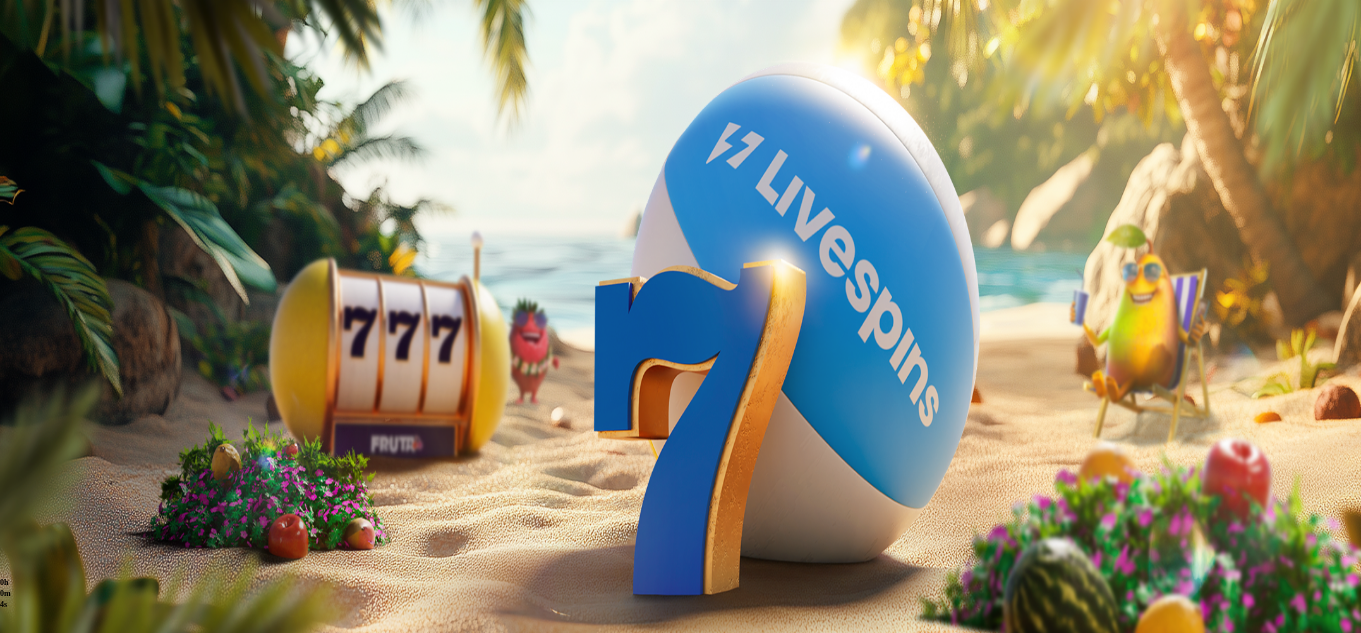 click at bounding box center (408, 180) 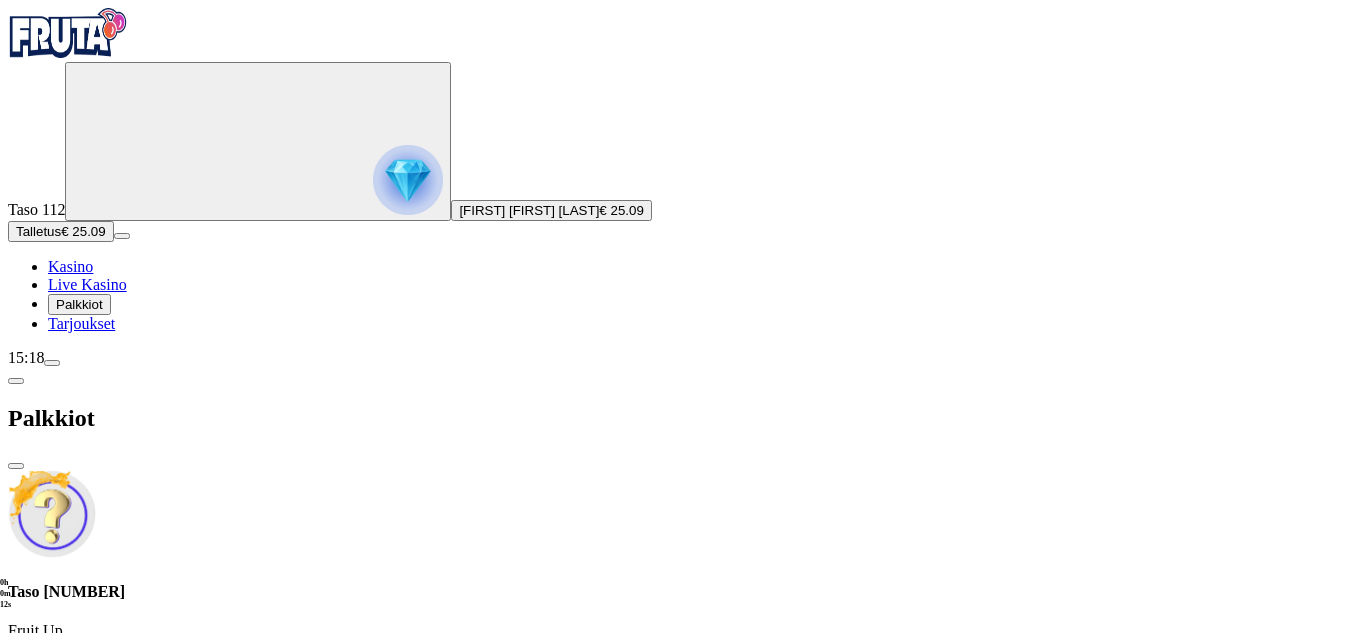 click at bounding box center [16, 466] 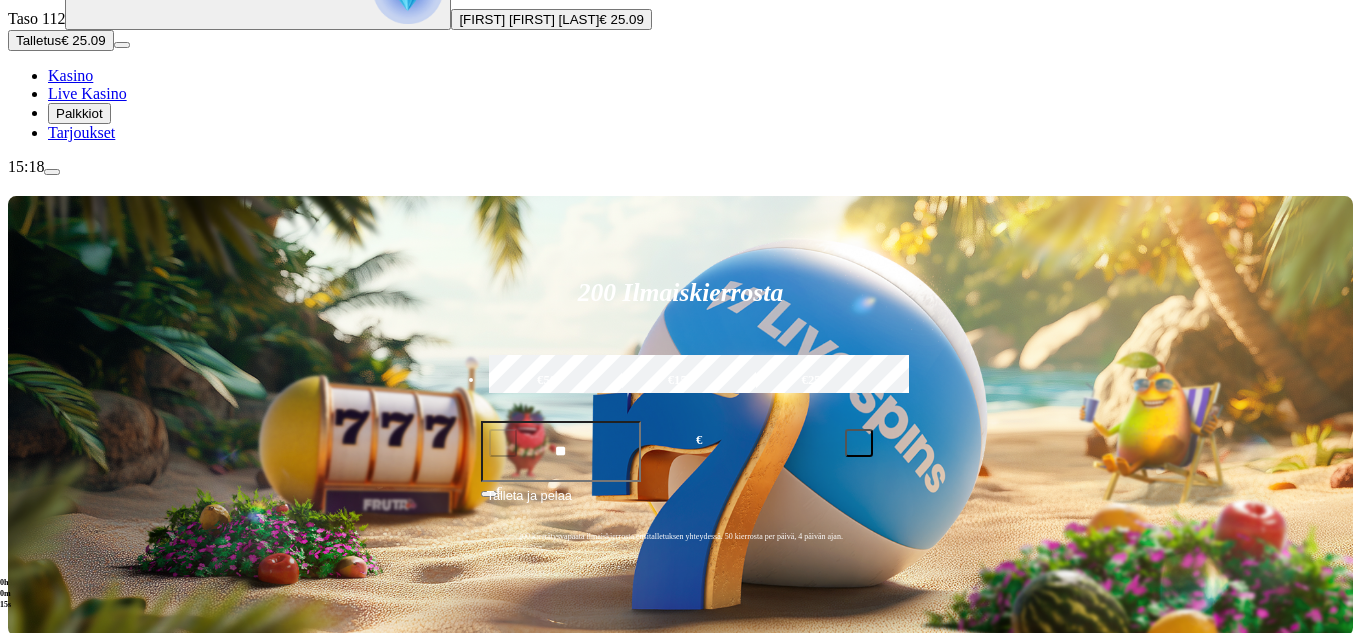 scroll, scrollTop: 188, scrollLeft: 0, axis: vertical 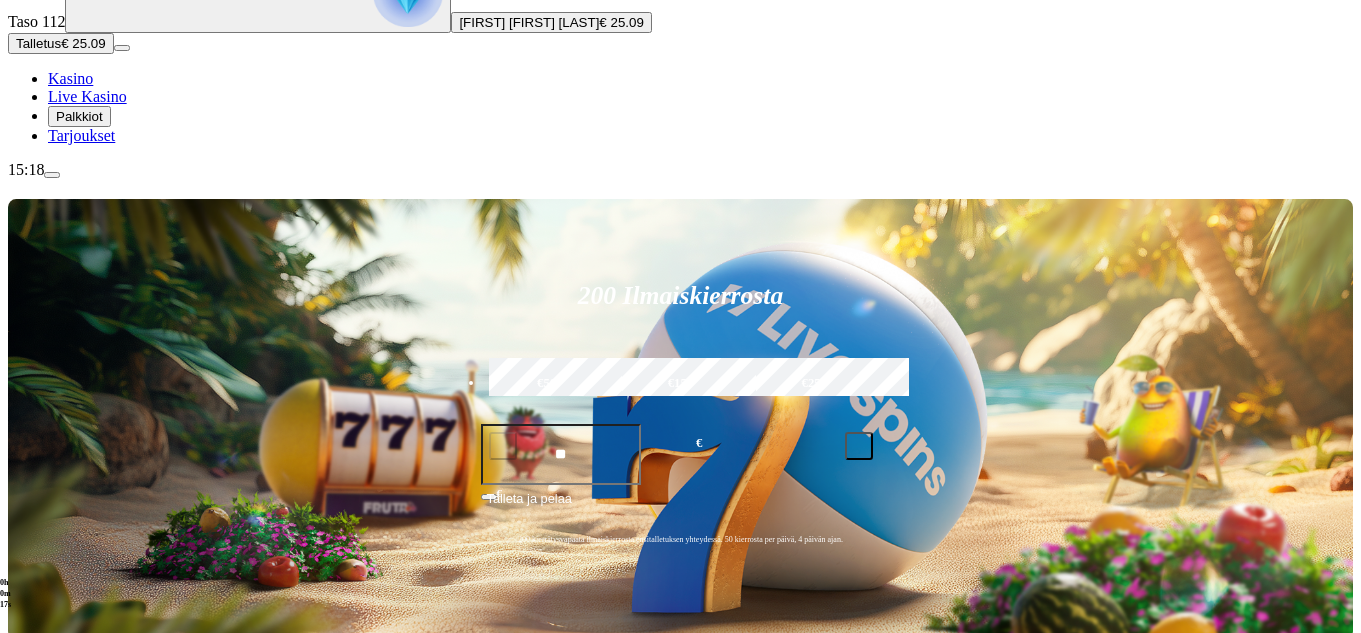click on "Pelaa nyt" at bounding box center [77, 1242] 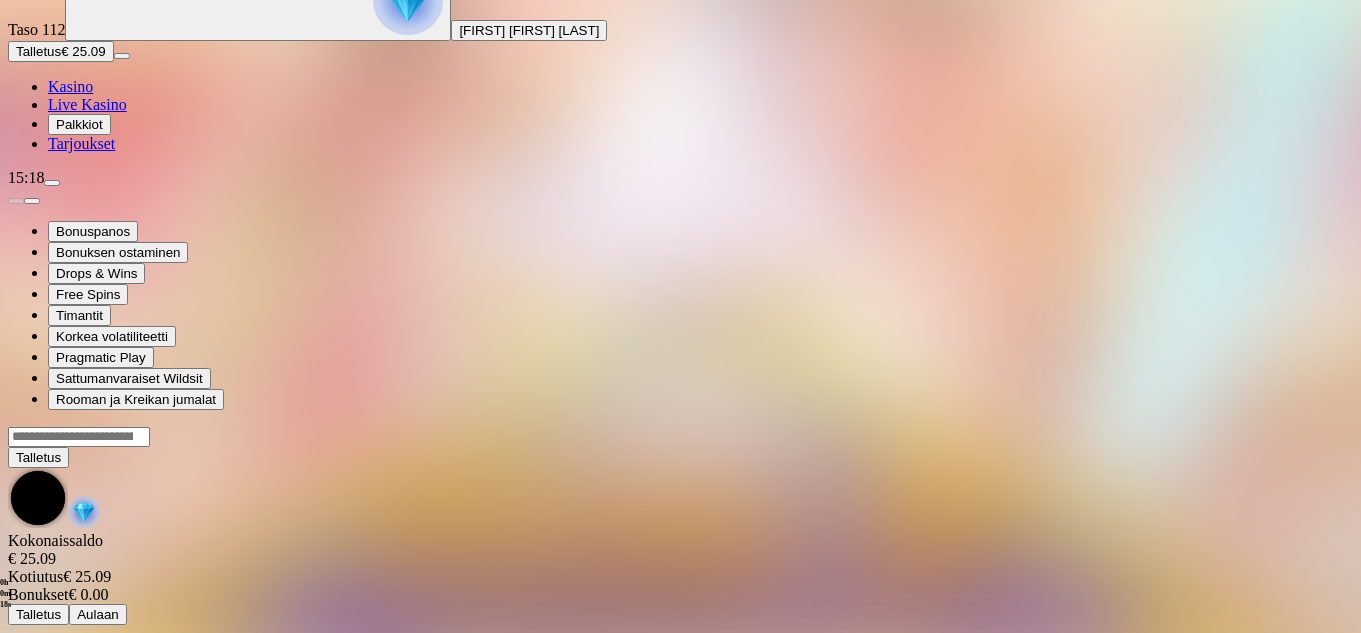 scroll, scrollTop: 0, scrollLeft: 0, axis: both 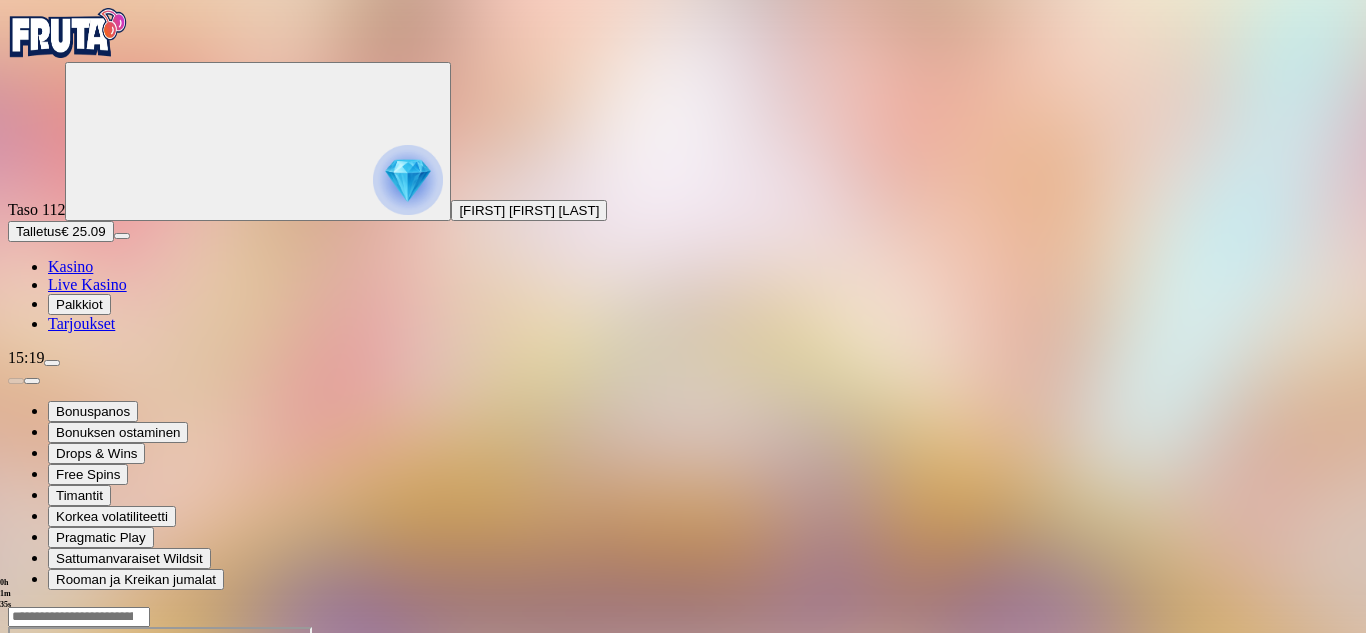 click at bounding box center (79, 617) 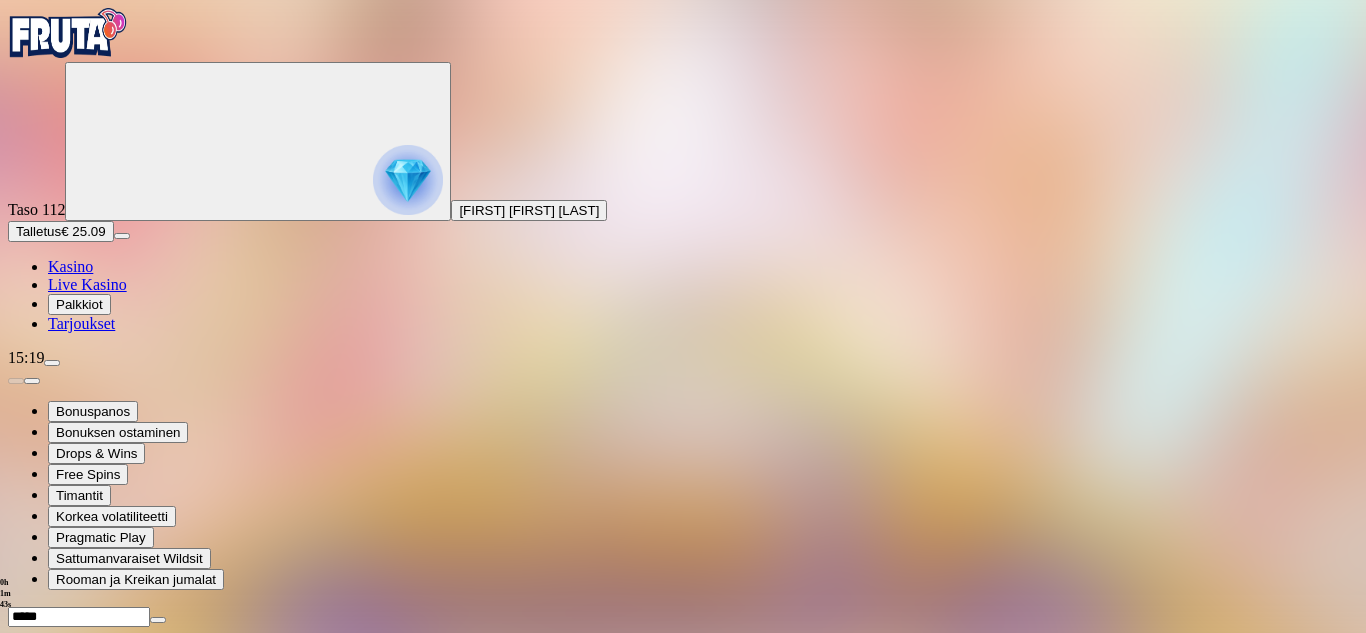 type on "*****" 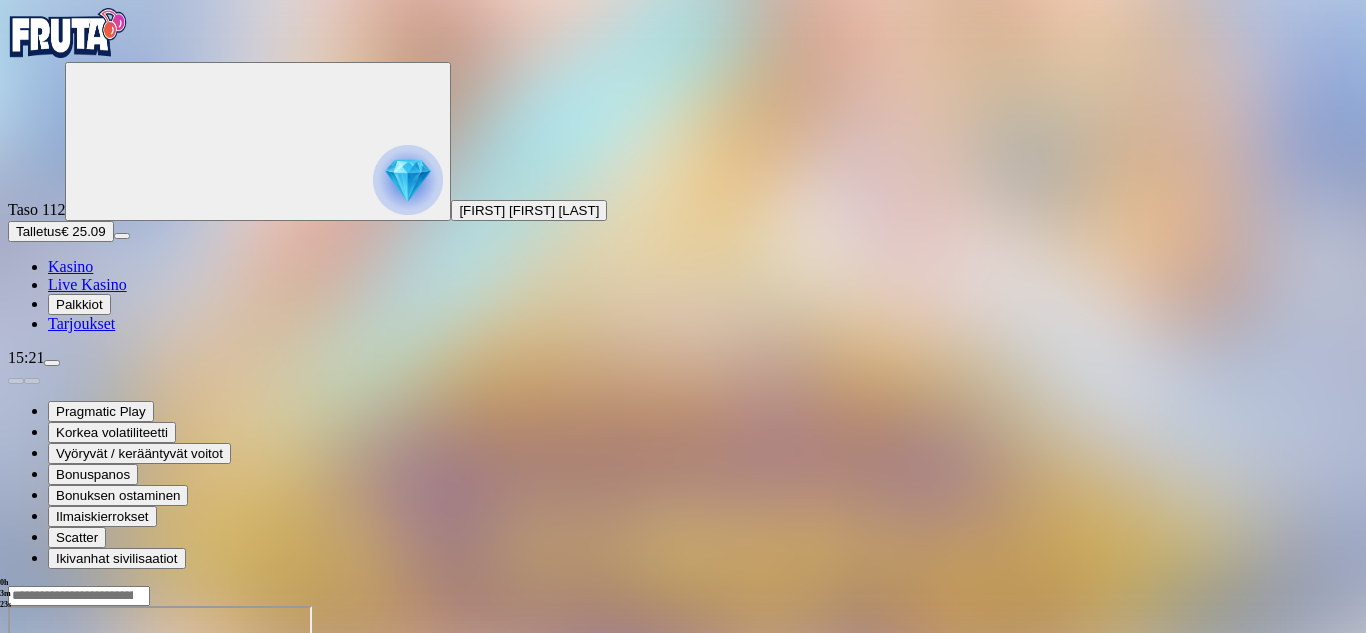 click at bounding box center [79, 596] 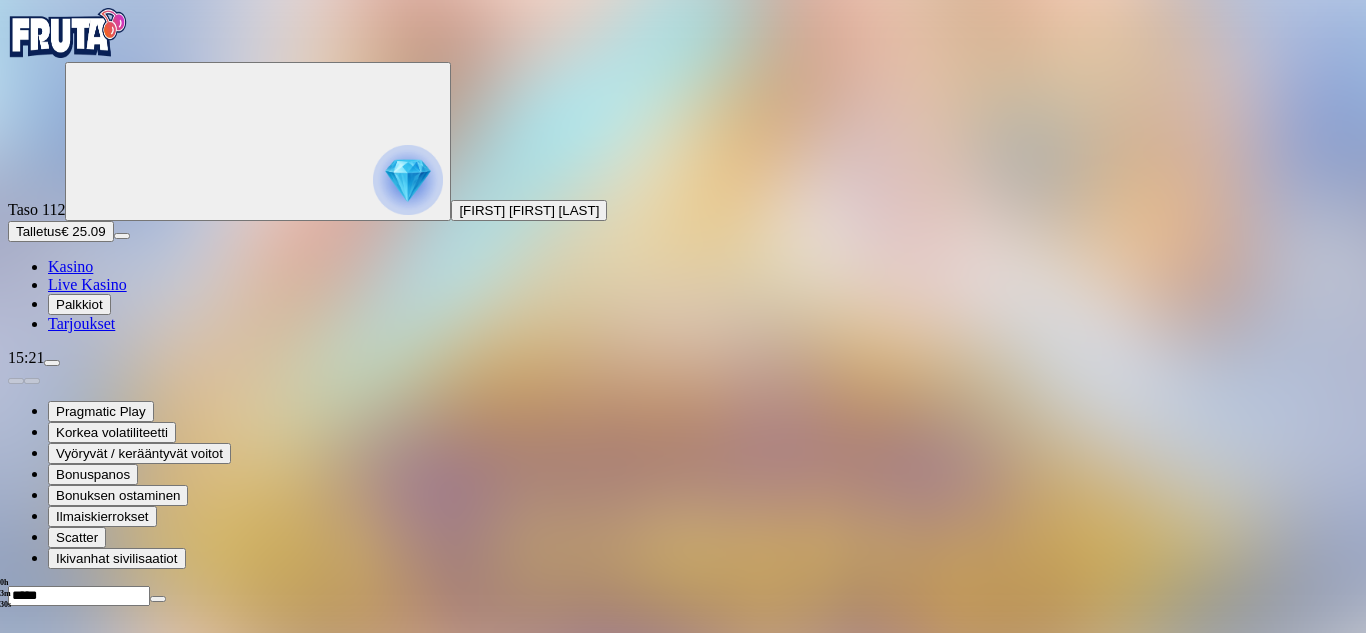 type on "*****" 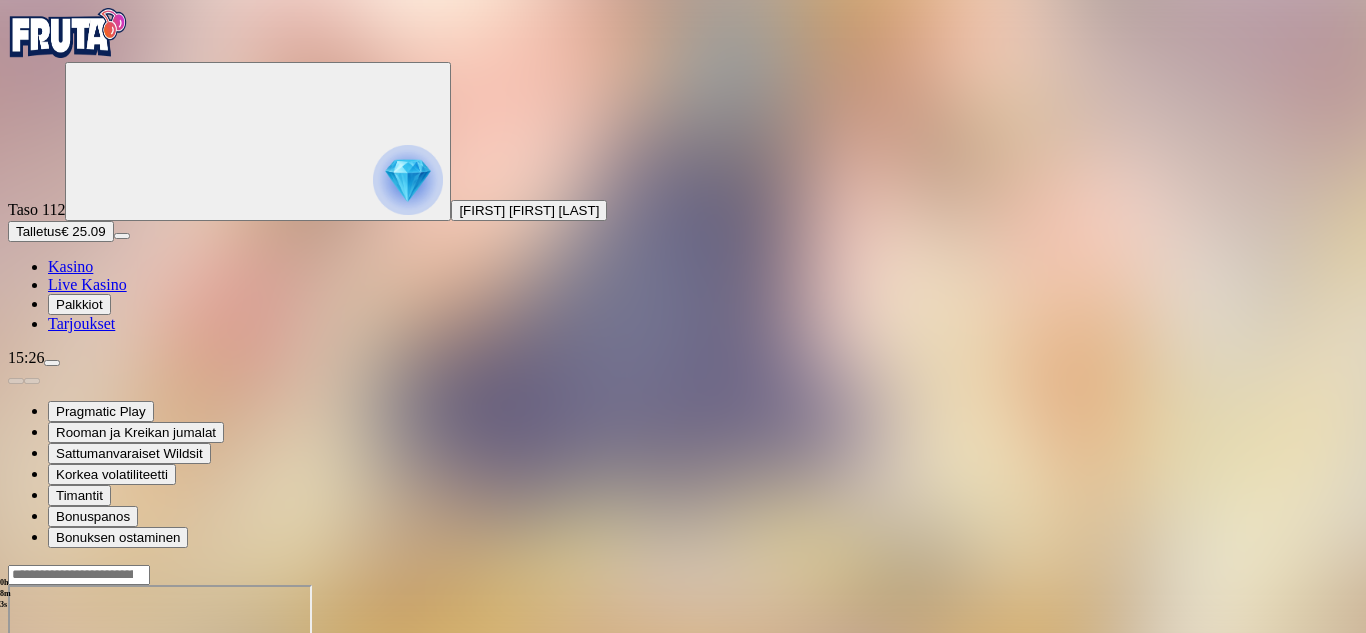click at bounding box center (79, 575) 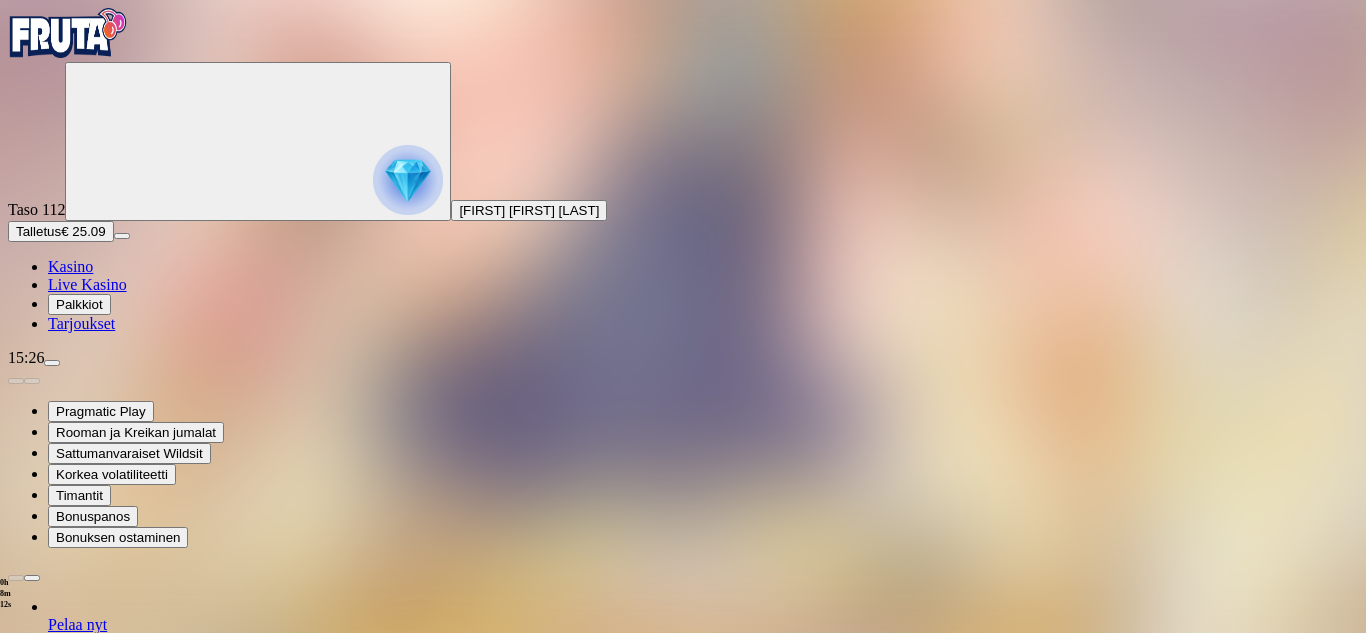 type on "*****" 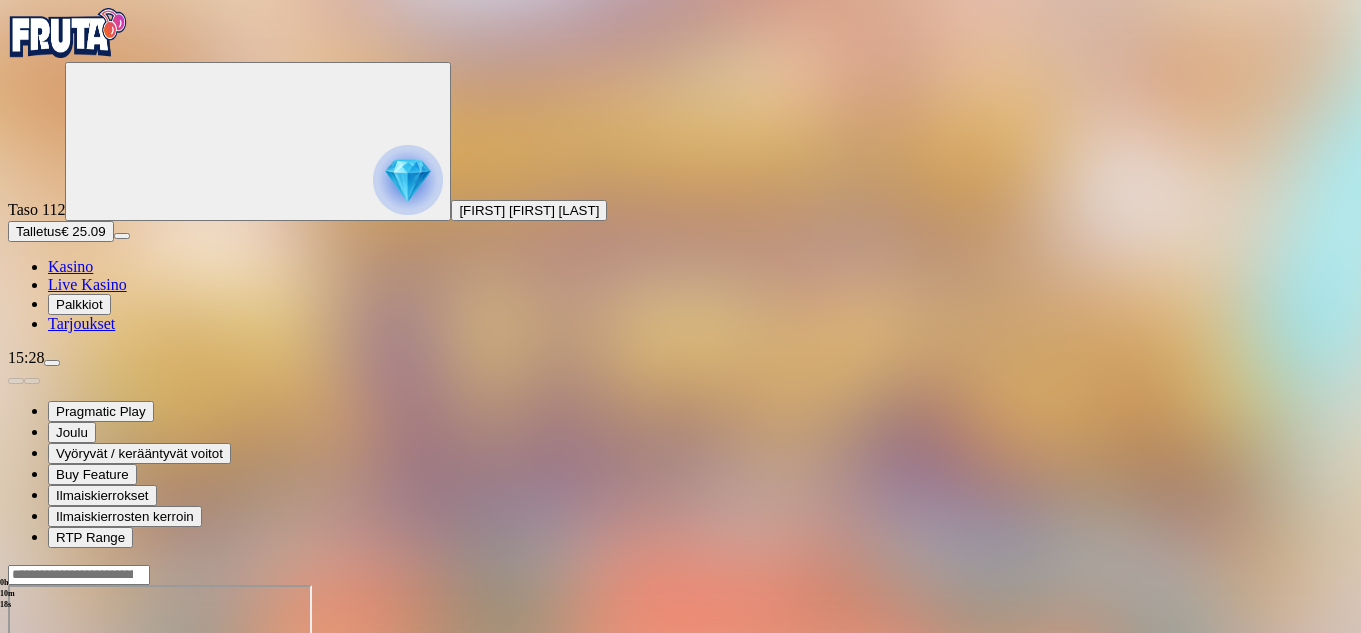 click at bounding box center (79, 575) 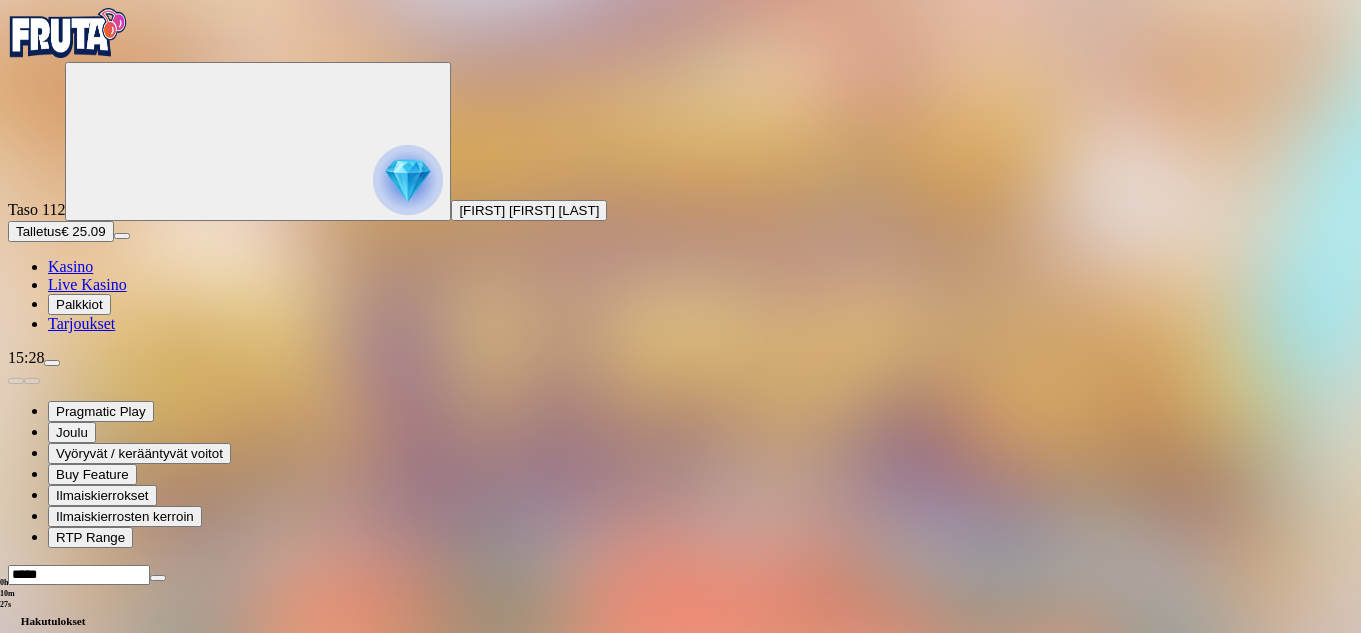 type on "*****" 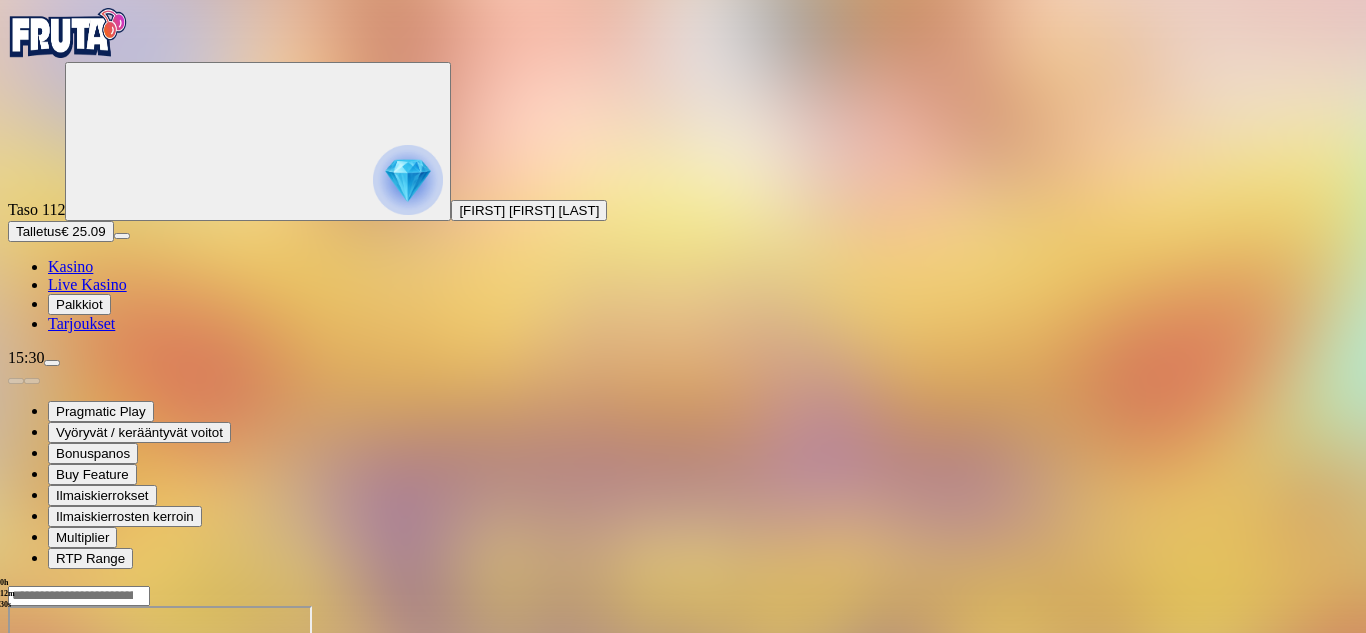 click at bounding box center (79, 596) 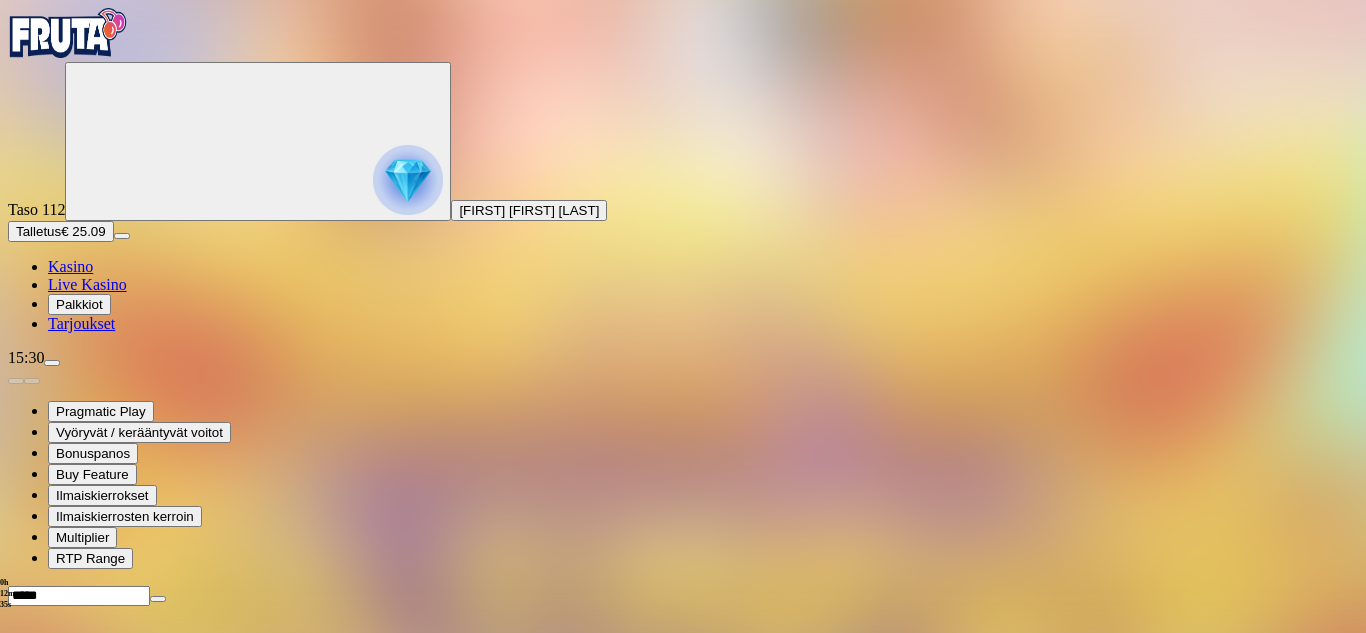 type on "*****" 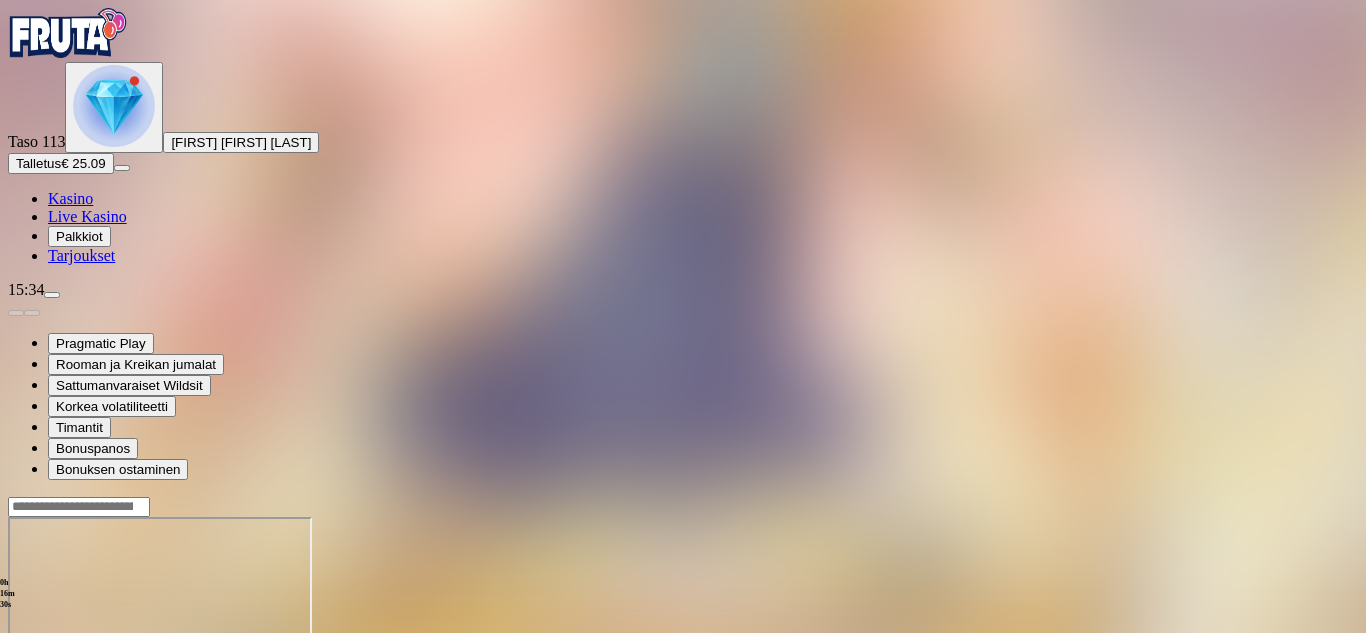 click at bounding box center (114, 106) 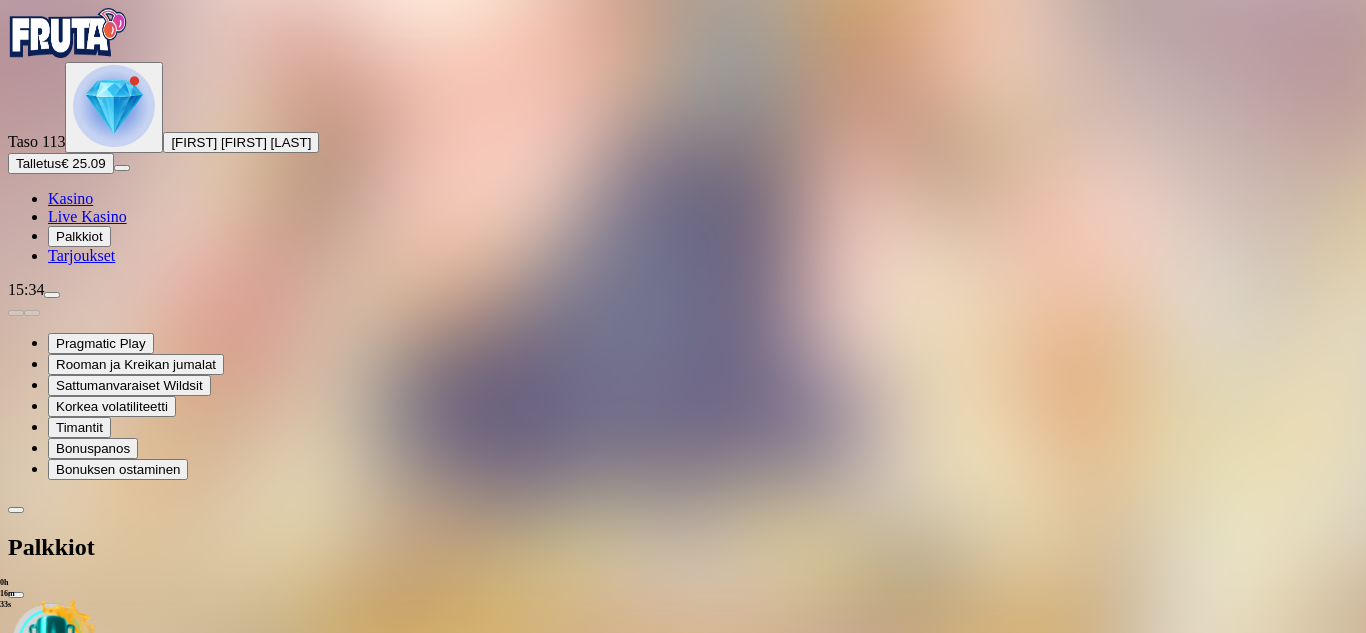 click at bounding box center [112, 800] 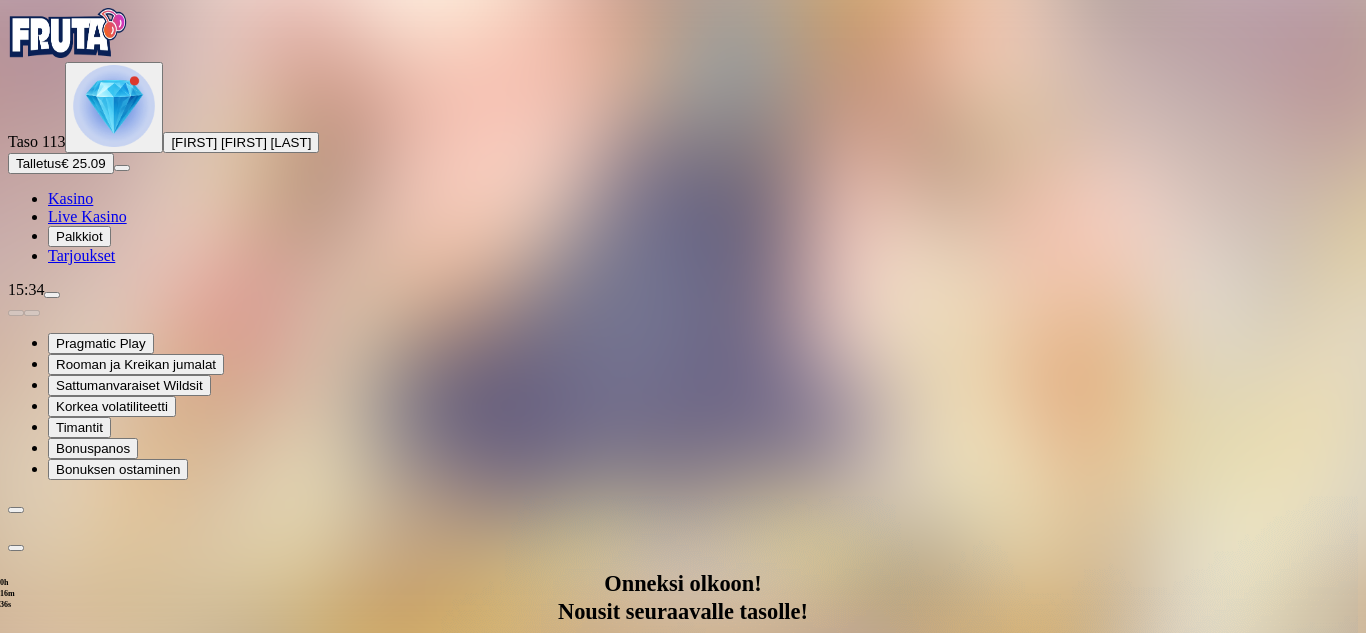 click on "Avaa palkinto" at bounding box center [683, 992] 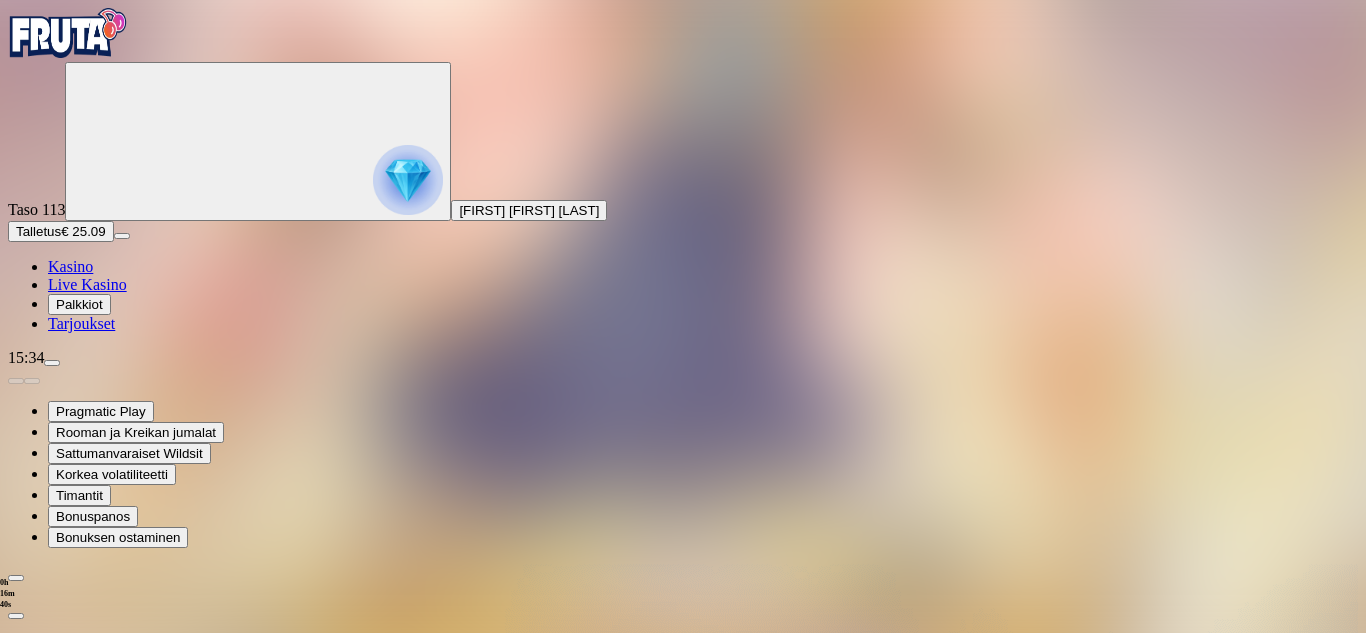 click at bounding box center (88, 1264) 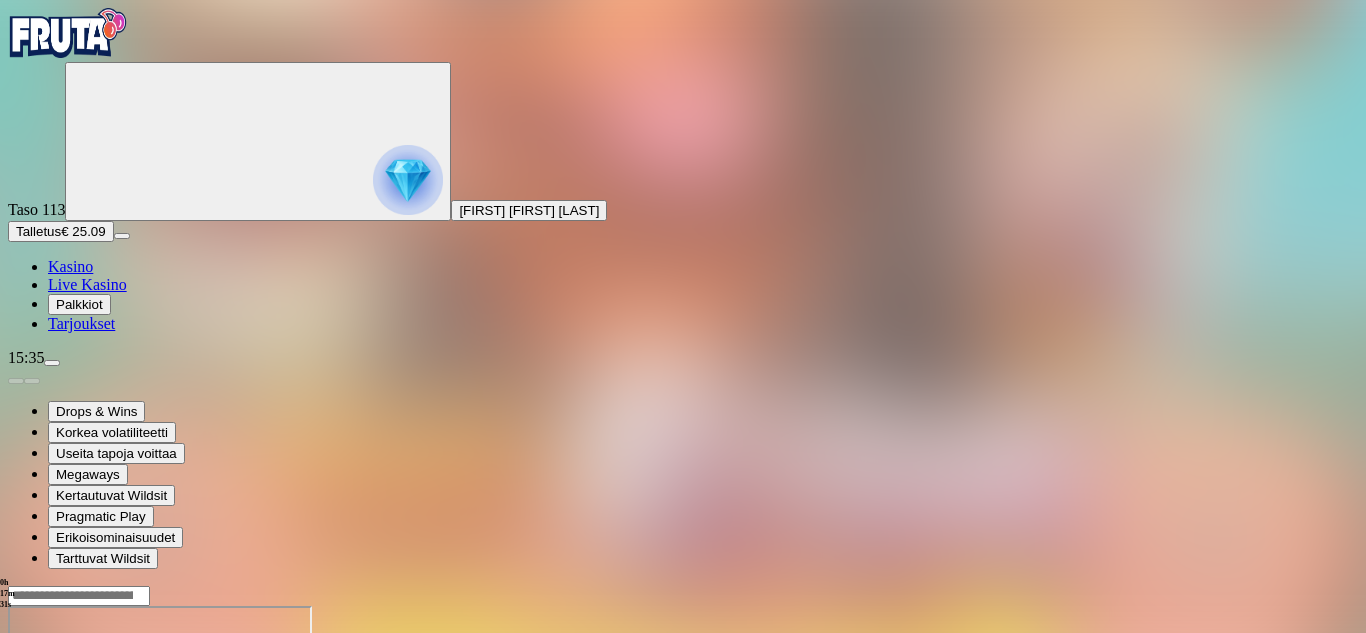 click on "Talletus € 25.09" at bounding box center [61, 231] 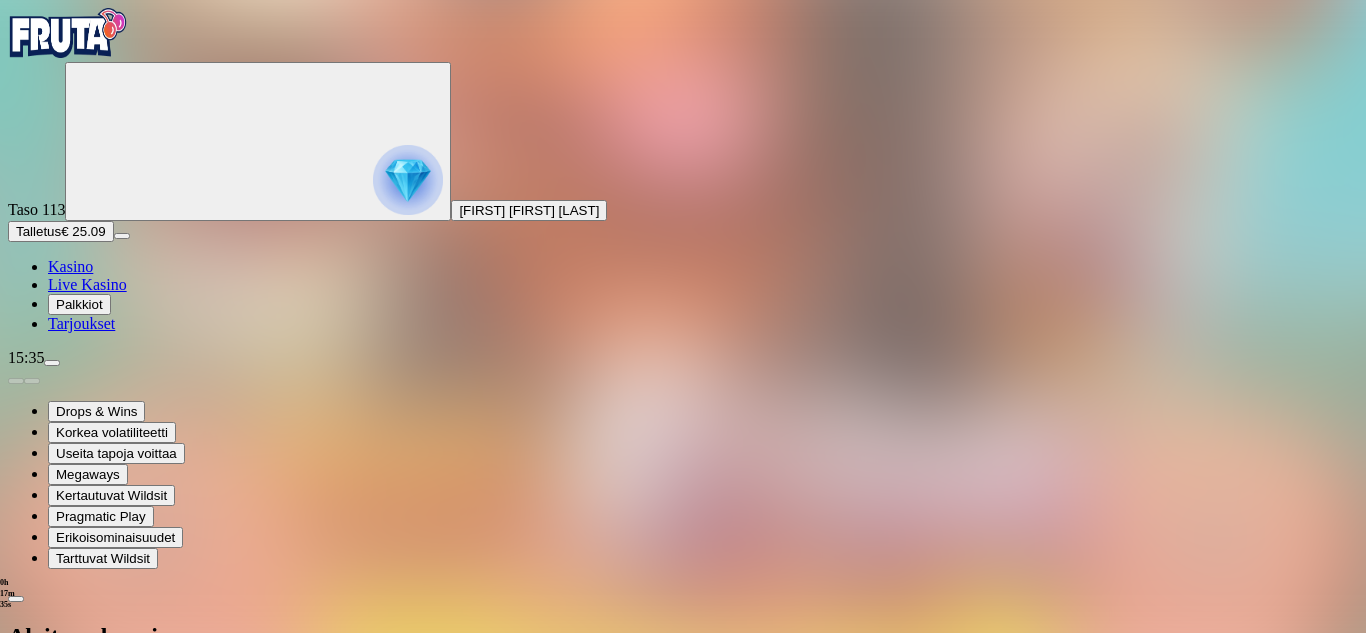 click on "***" at bounding box center (79, 894) 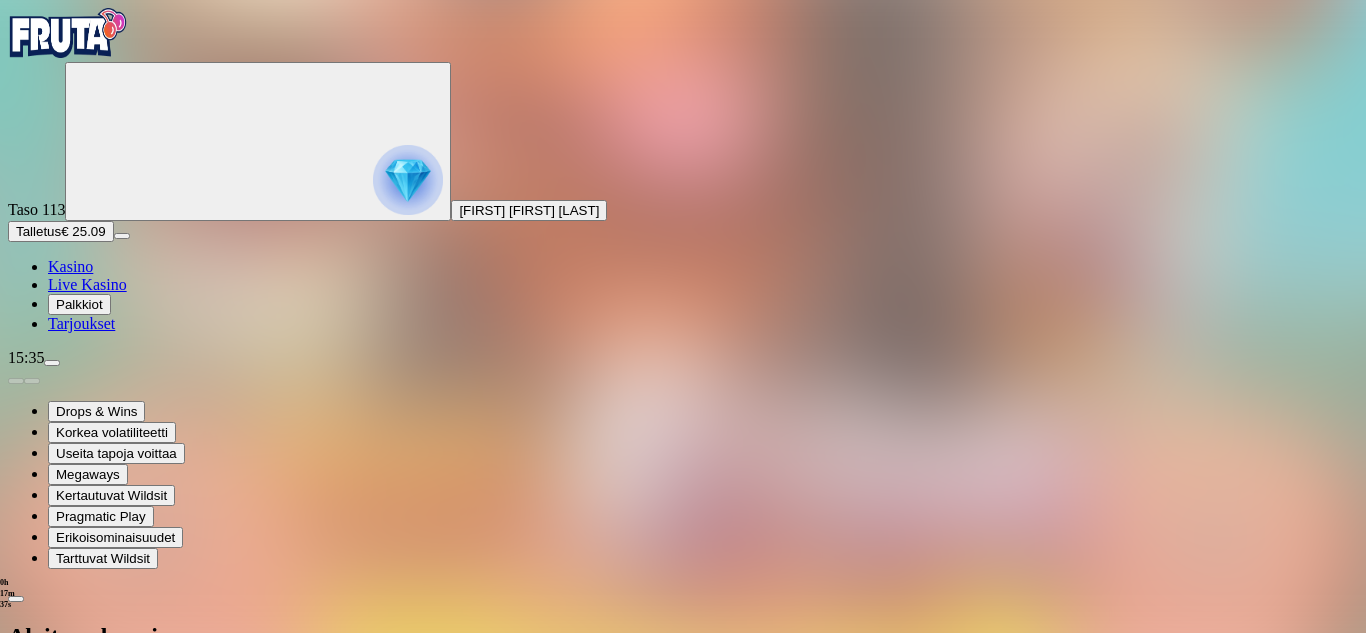 type on "*" 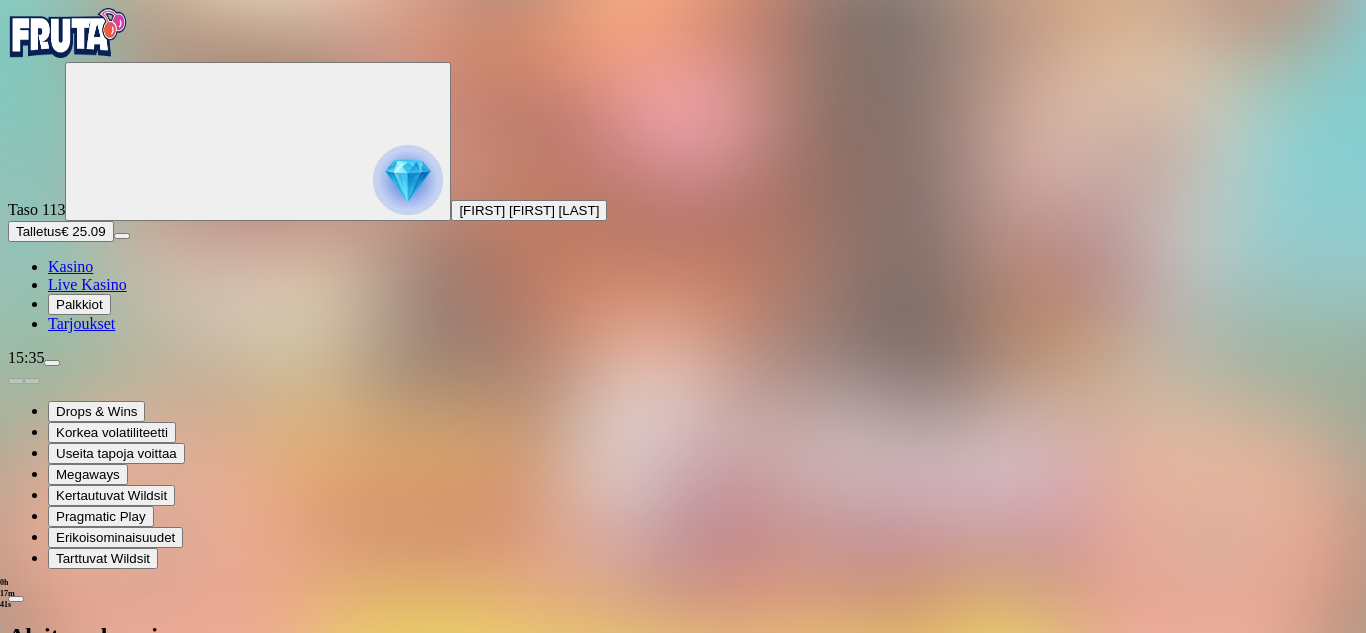 type on "**" 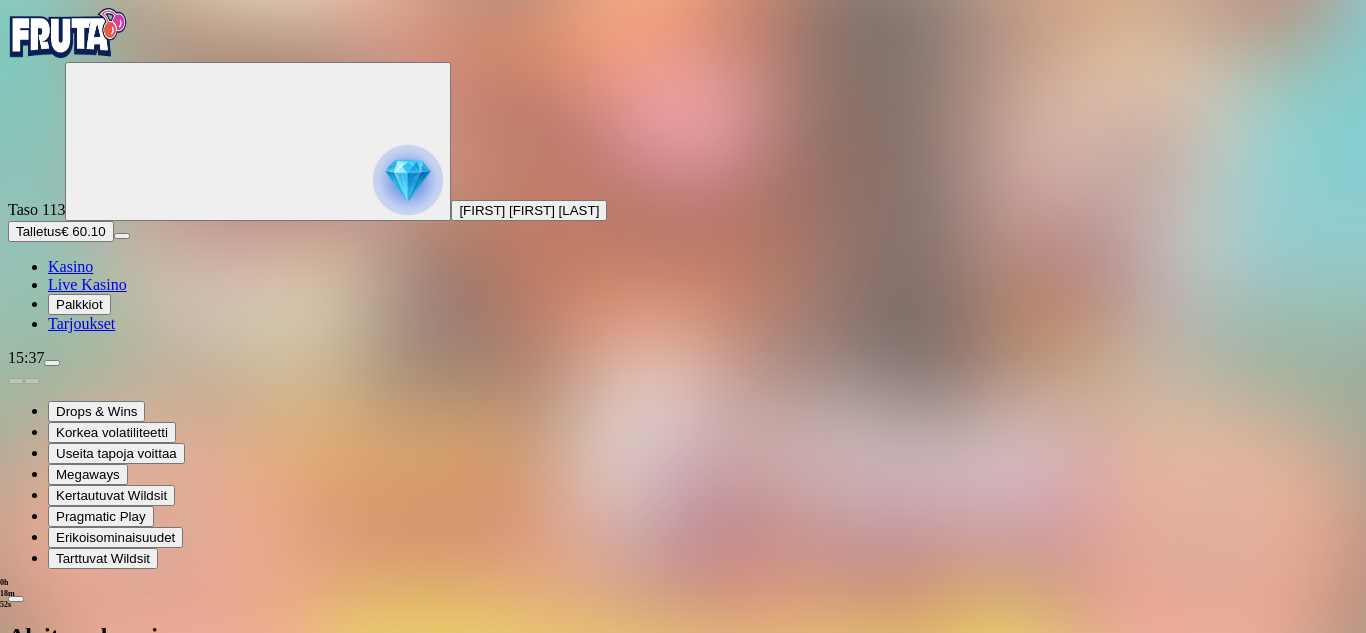 click at bounding box center [79, 749] 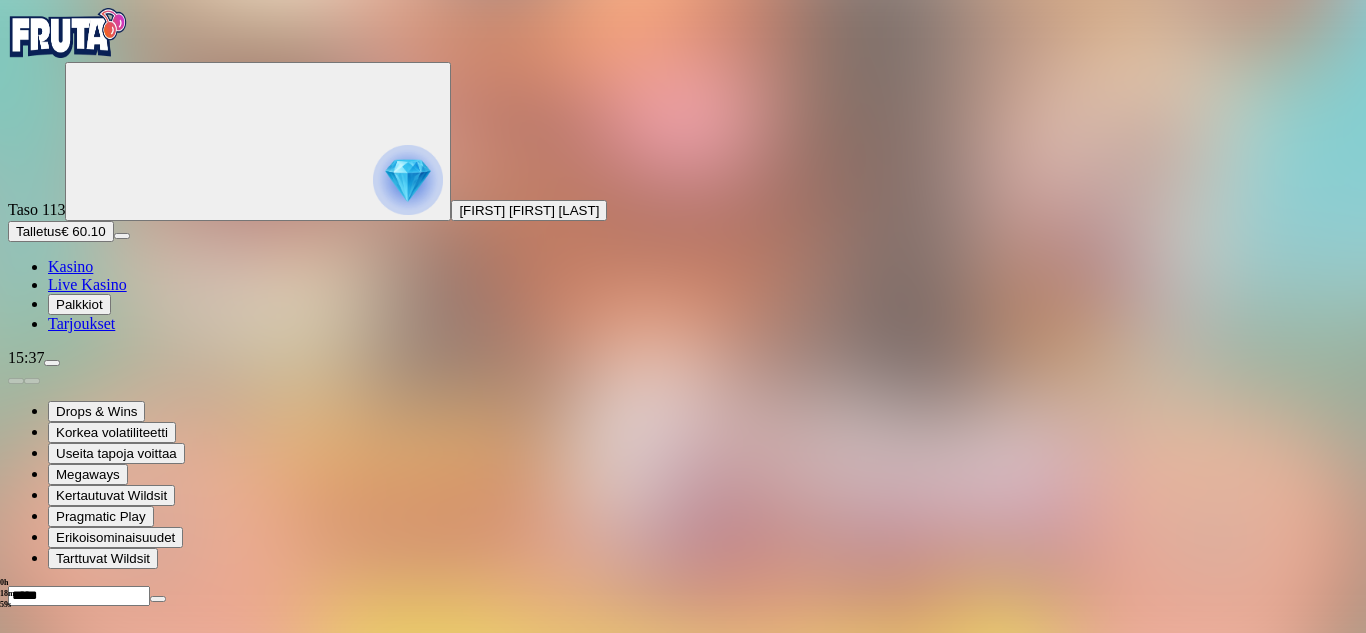 type on "*****" 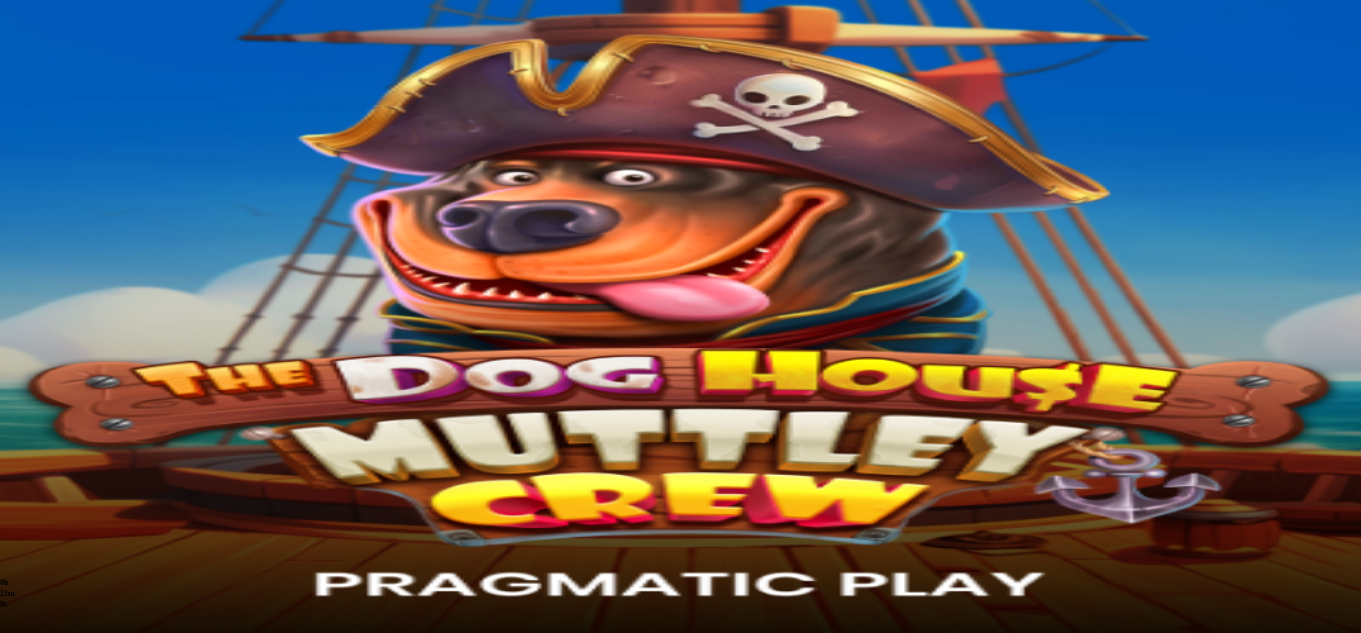 scroll, scrollTop: 0, scrollLeft: 0, axis: both 